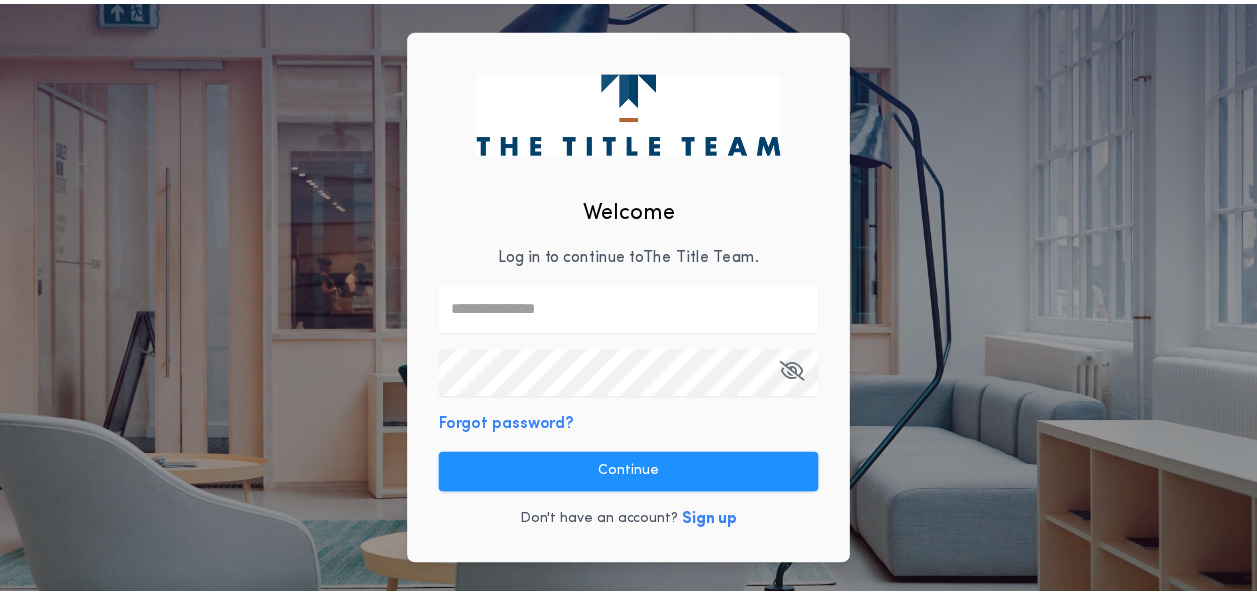 scroll, scrollTop: 0, scrollLeft: 0, axis: both 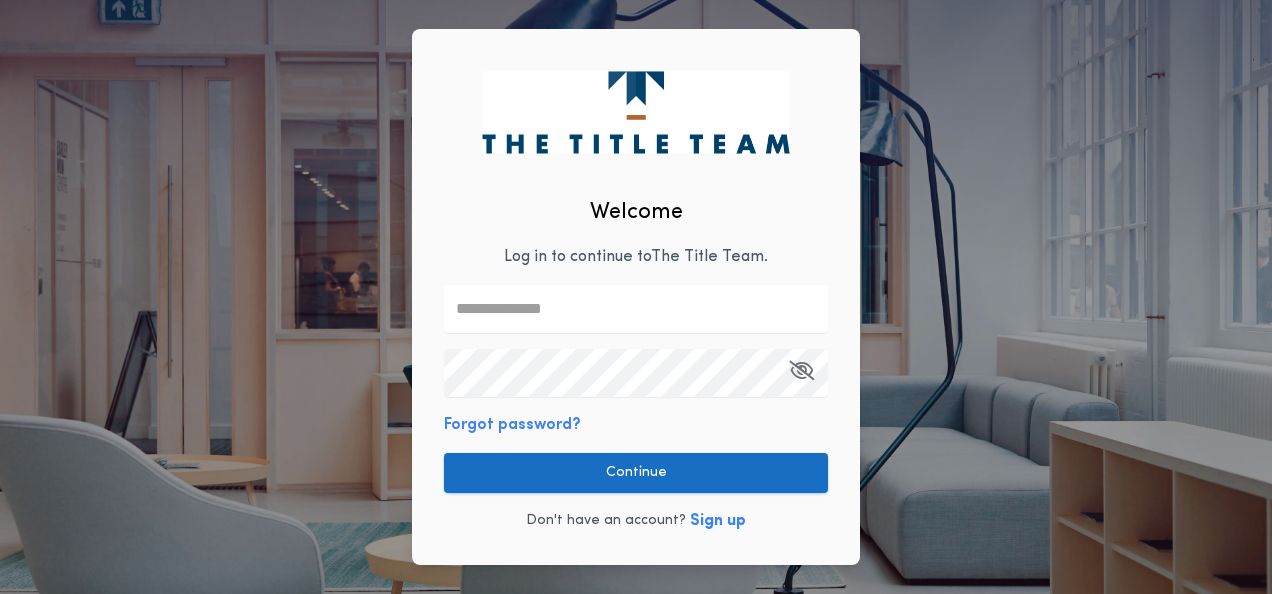 type on "**********" 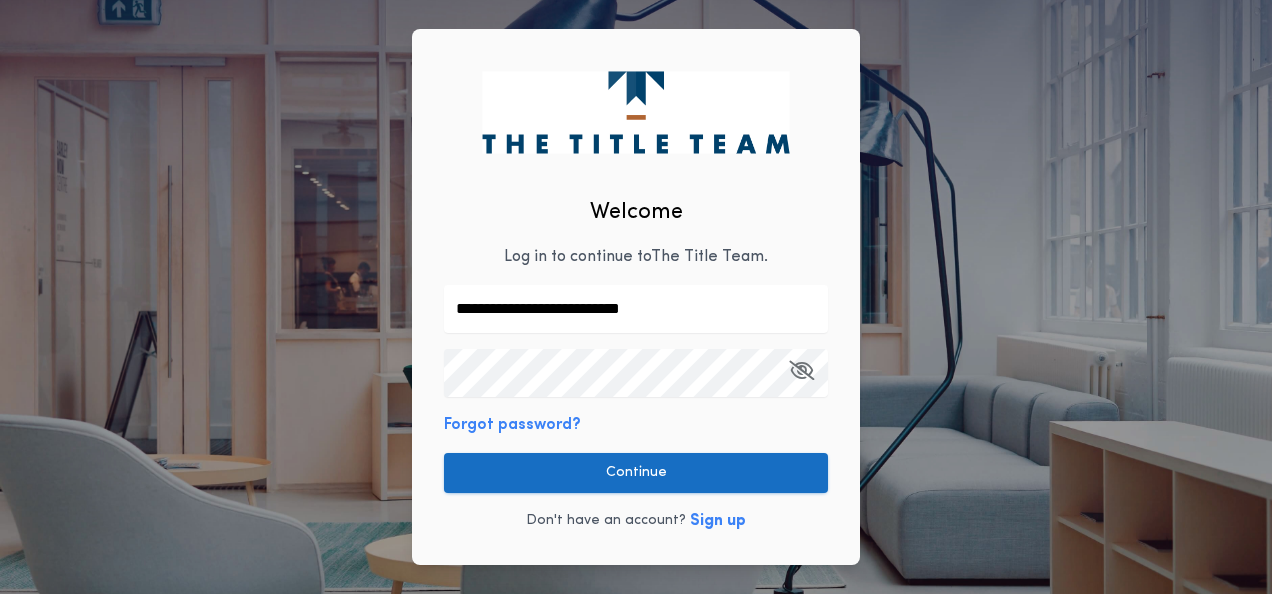 click on "Continue" at bounding box center [636, 473] 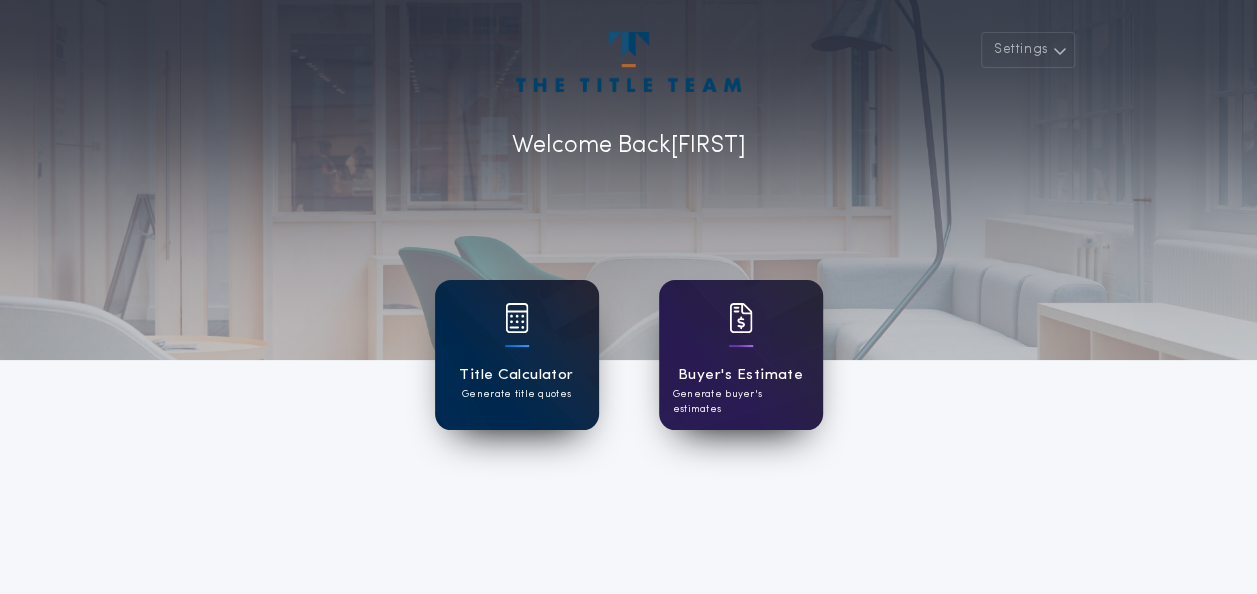 click on "Title Calculator" at bounding box center [516, 375] 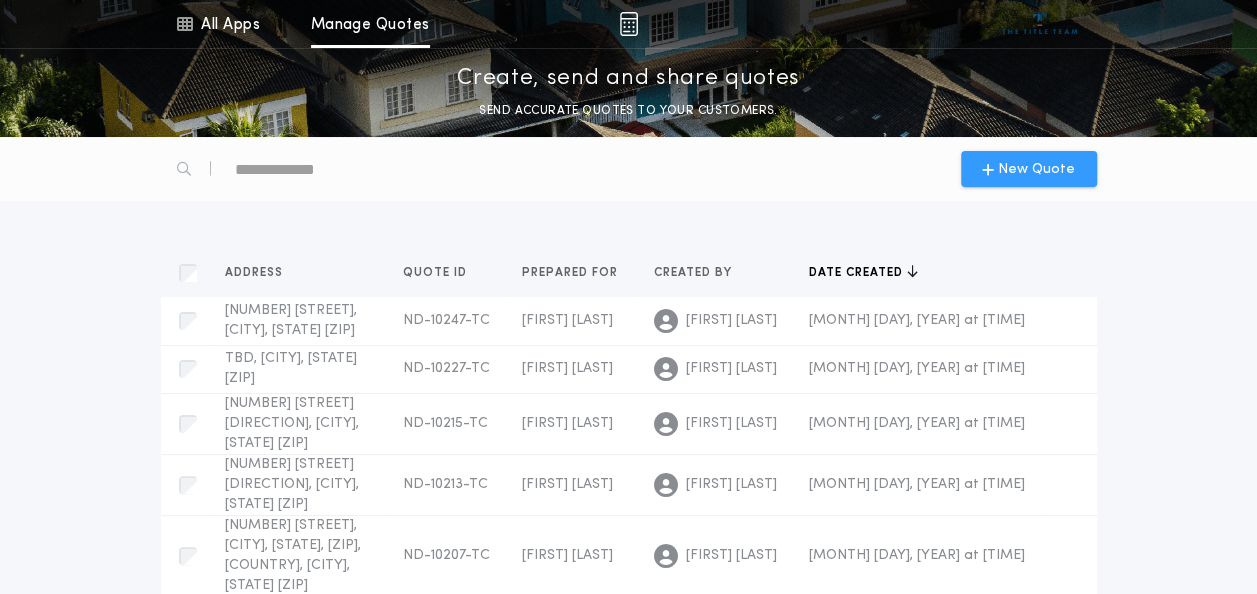click on "New Quote" at bounding box center [1036, 169] 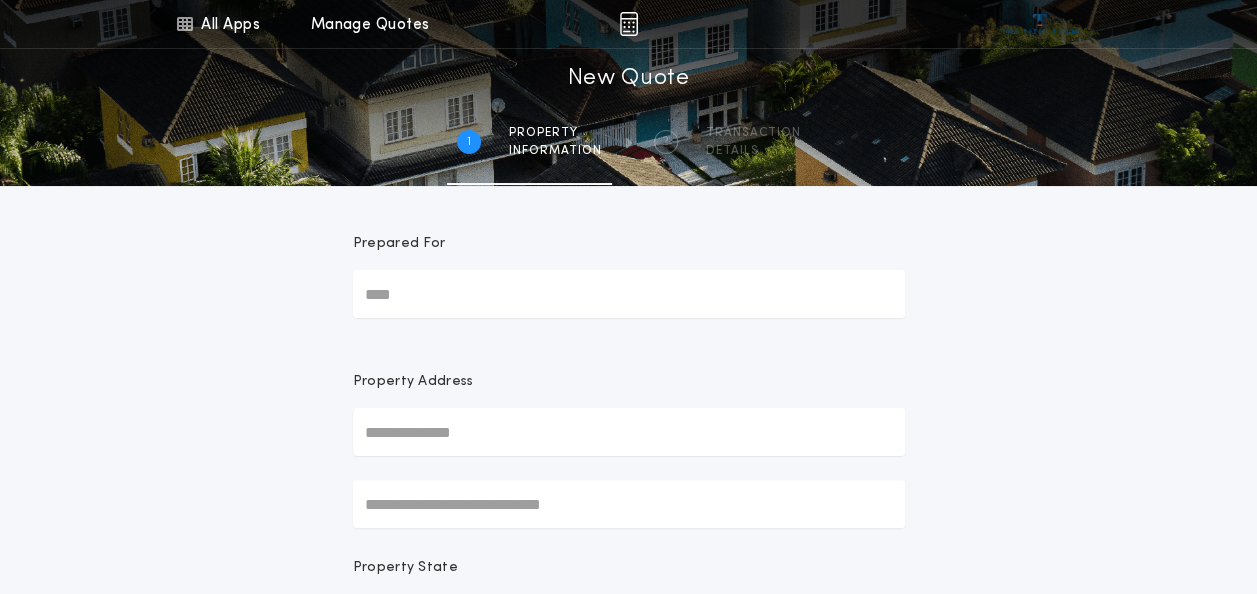 click on "Prepared For" at bounding box center (629, 294) 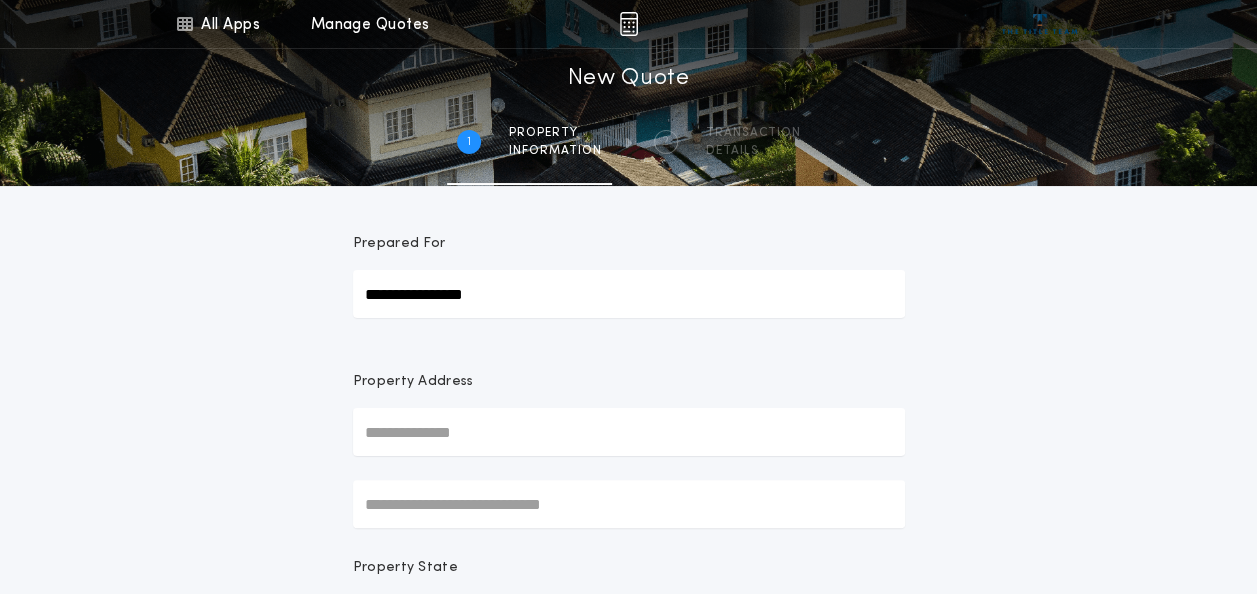 type on "**********" 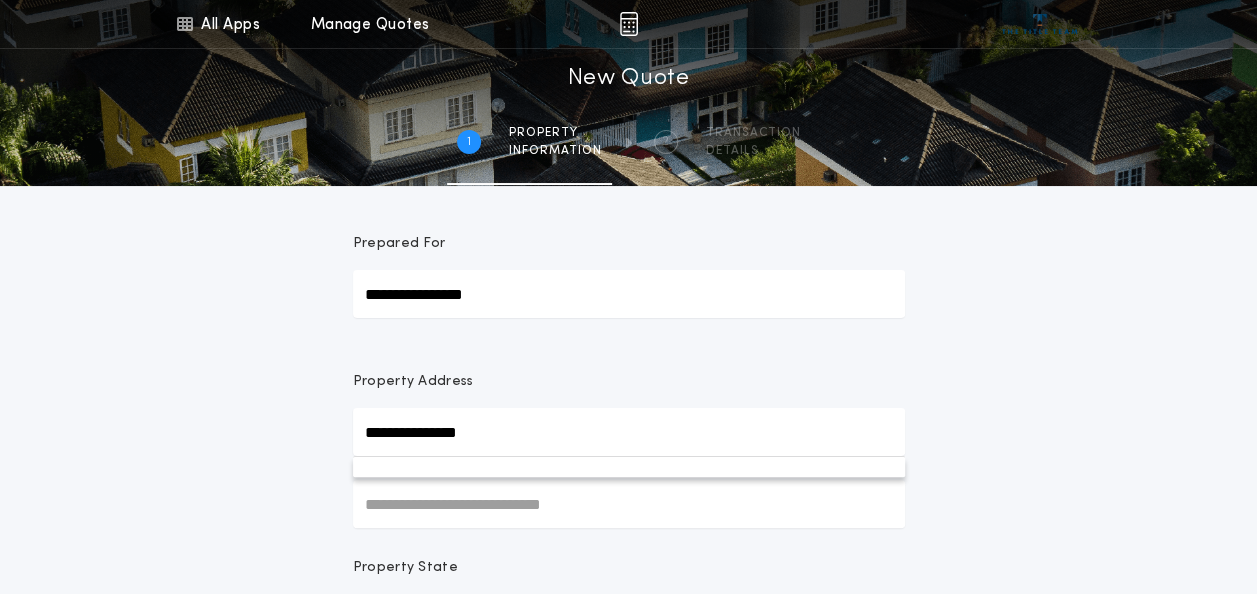 type on "**********" 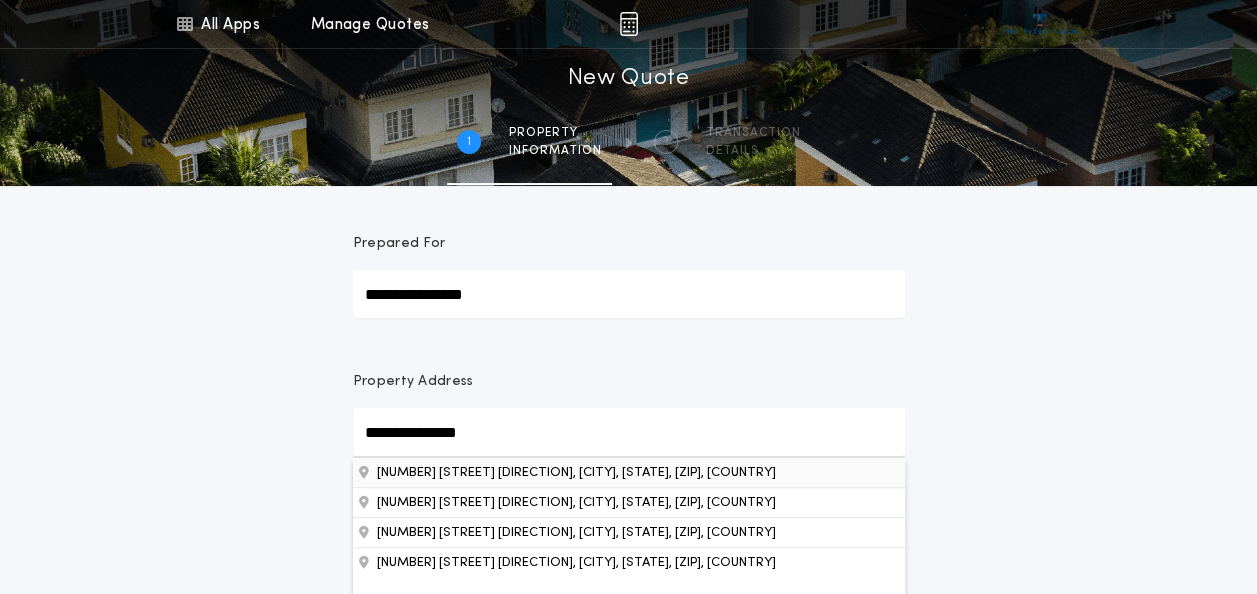 click on "[NUMBER] [STREET] [DIRECTION], [CITY], [STATE], [ZIP], [COUNTRY]" at bounding box center [629, 472] 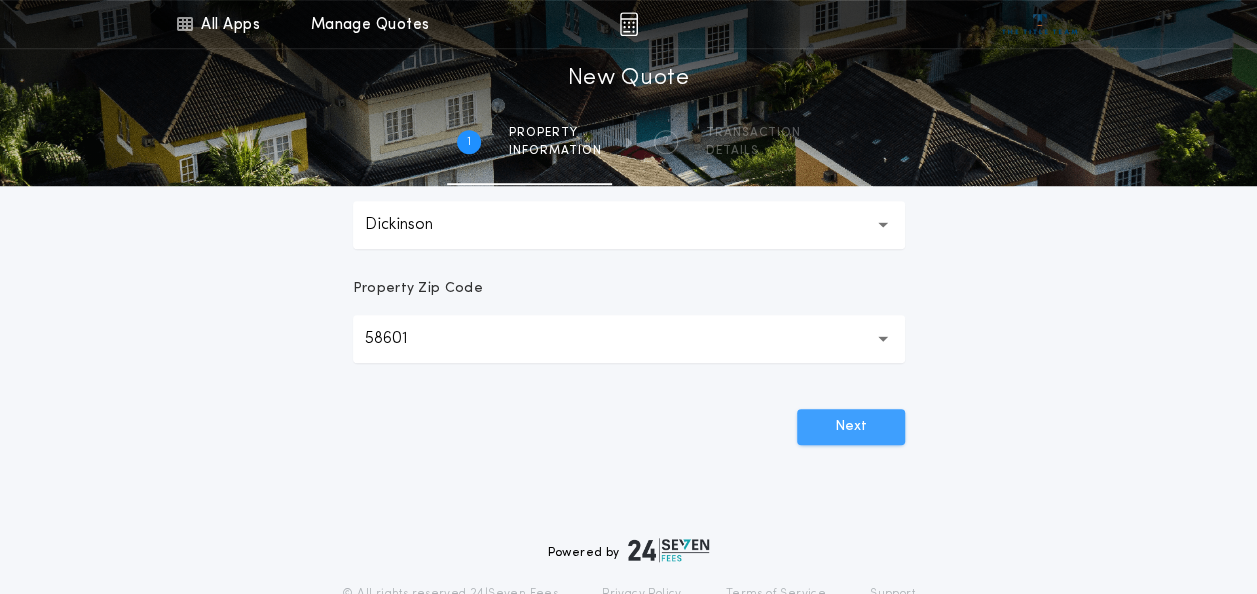 scroll, scrollTop: 633, scrollLeft: 0, axis: vertical 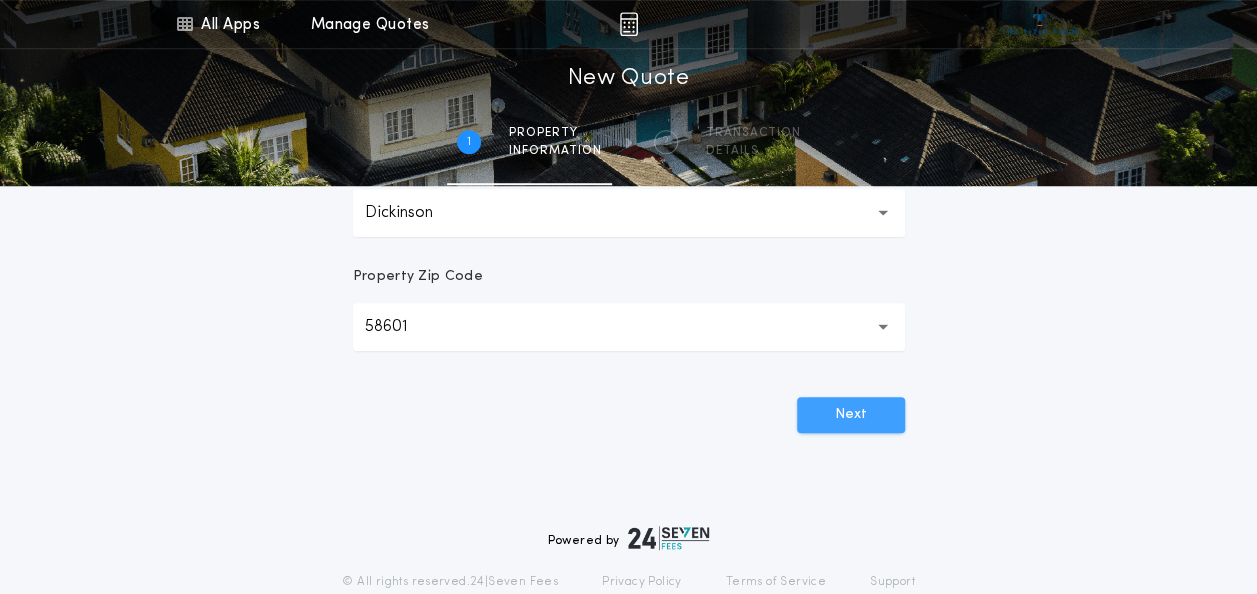 click on "Next" at bounding box center (851, 415) 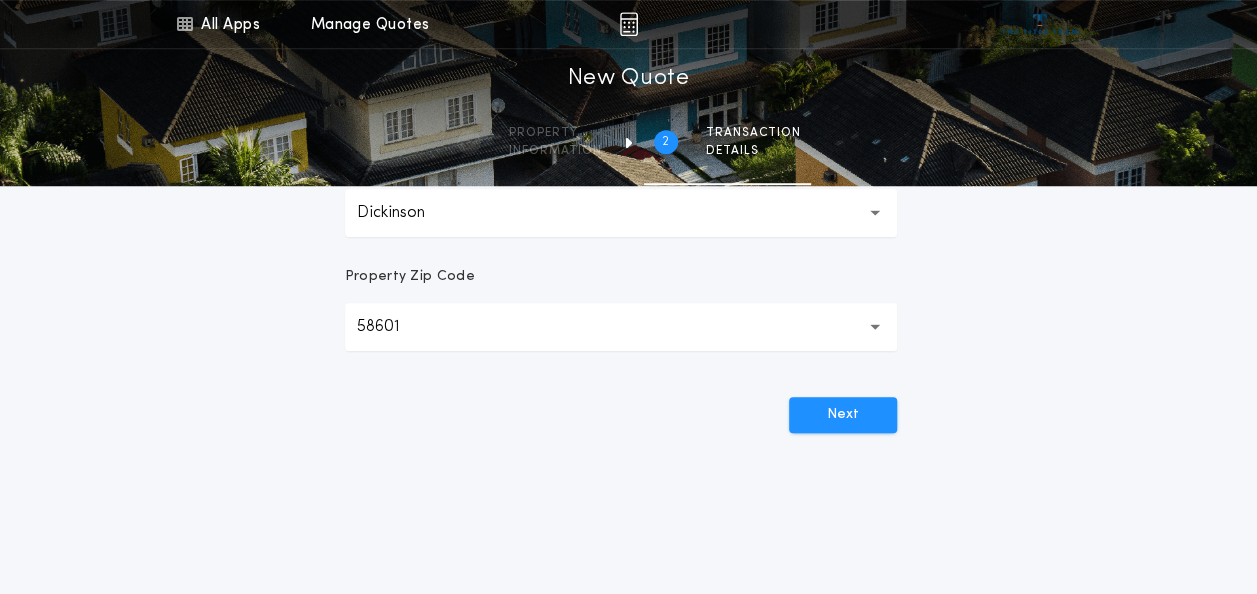 scroll, scrollTop: 0, scrollLeft: 0, axis: both 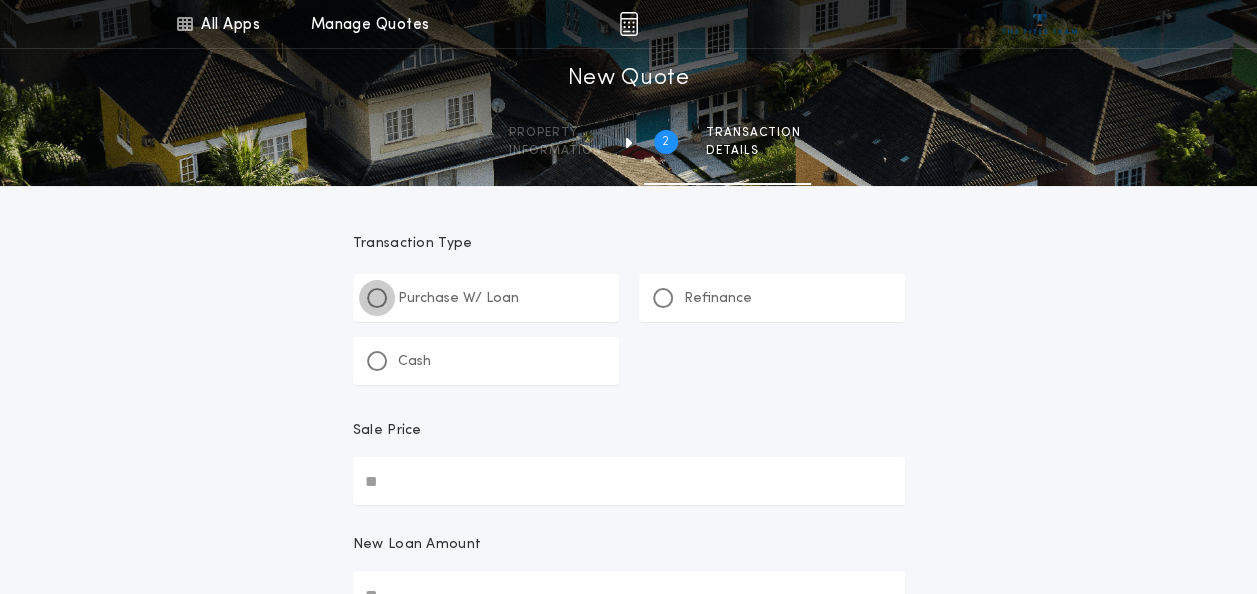 click at bounding box center (377, 298) 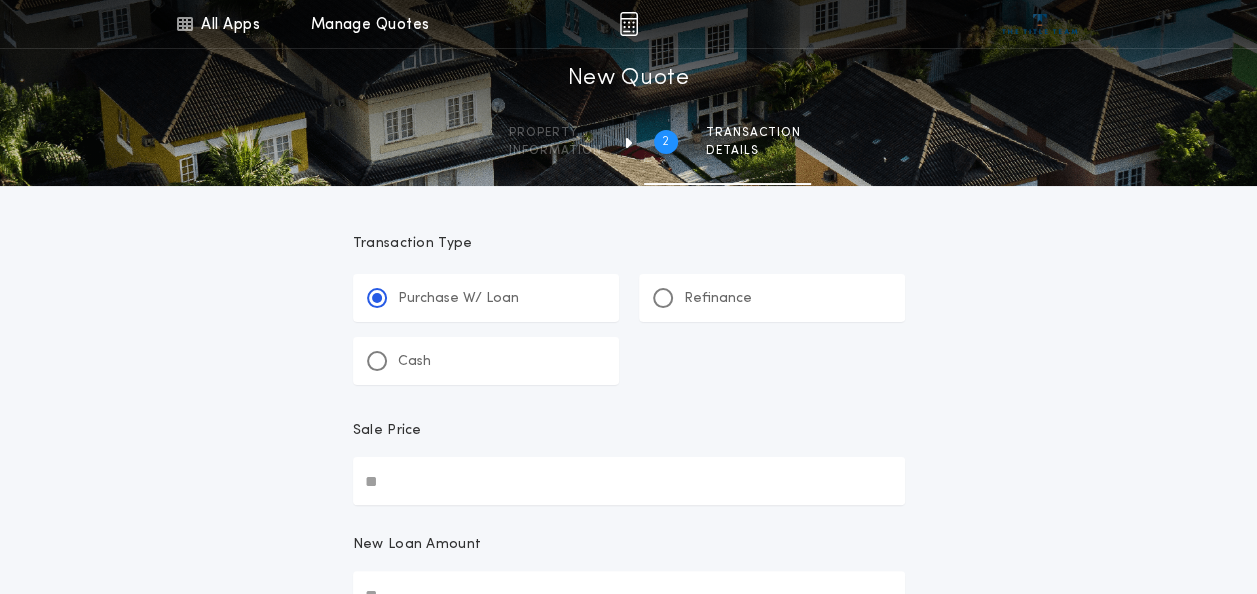 click on "Sale Price" at bounding box center (629, 481) 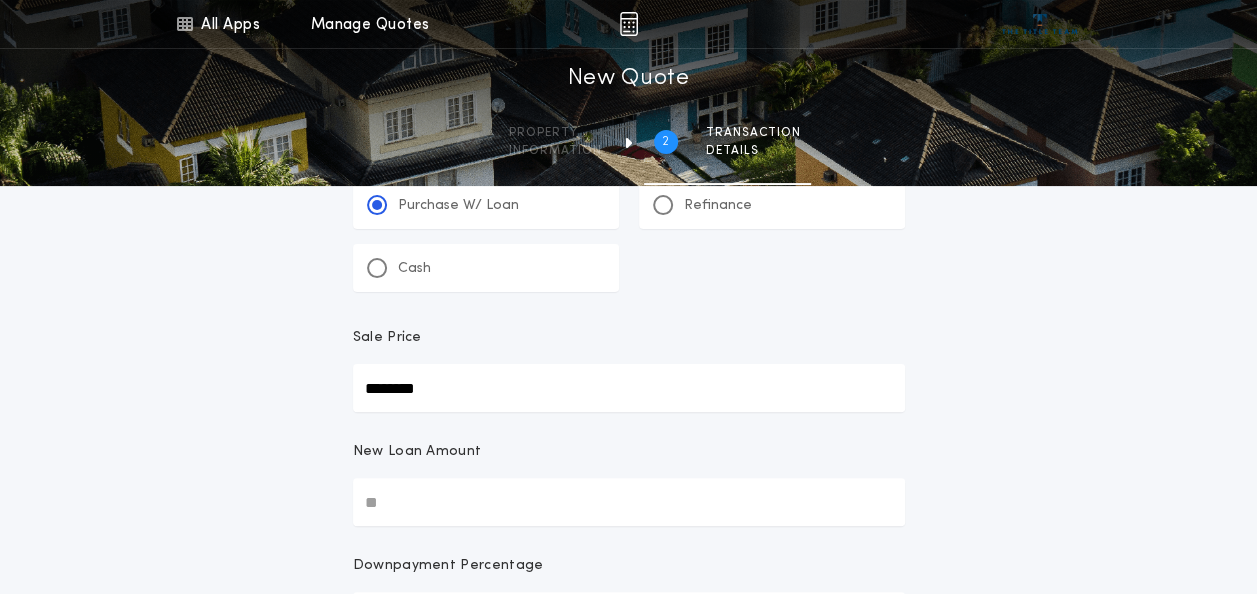 scroll, scrollTop: 133, scrollLeft: 0, axis: vertical 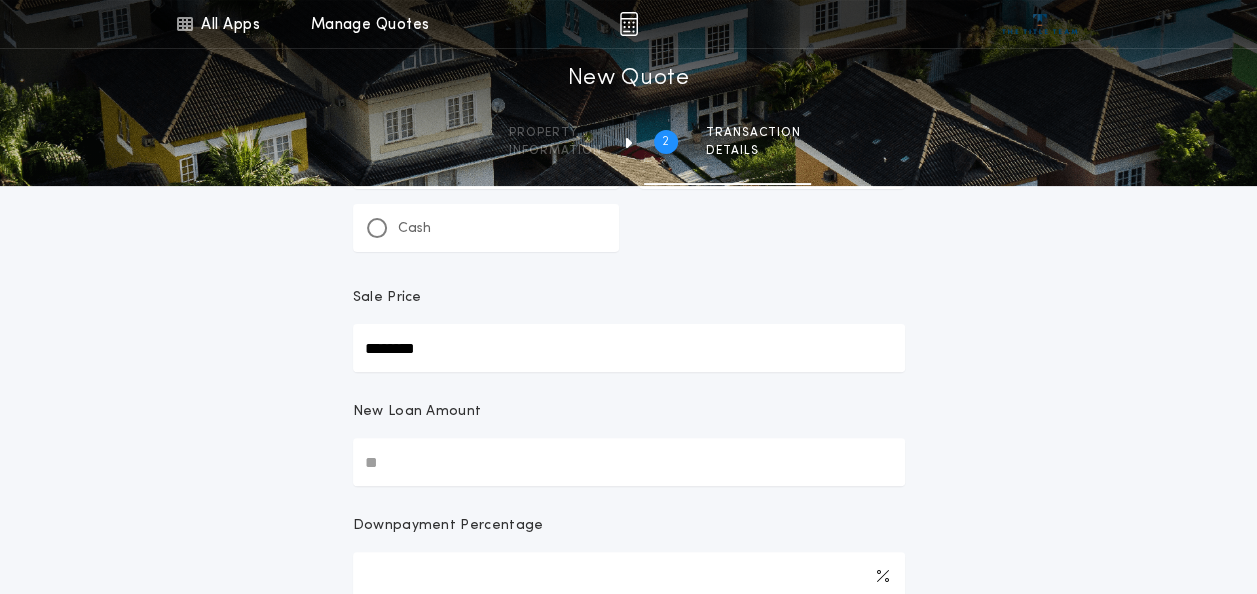 type on "********" 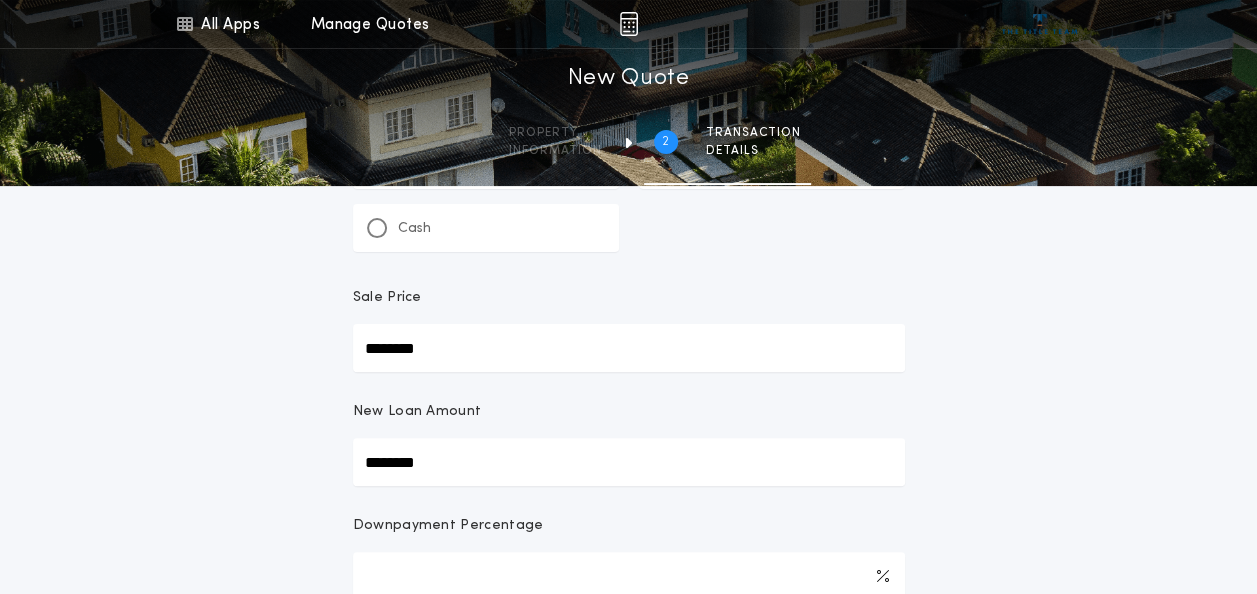 type on "********" 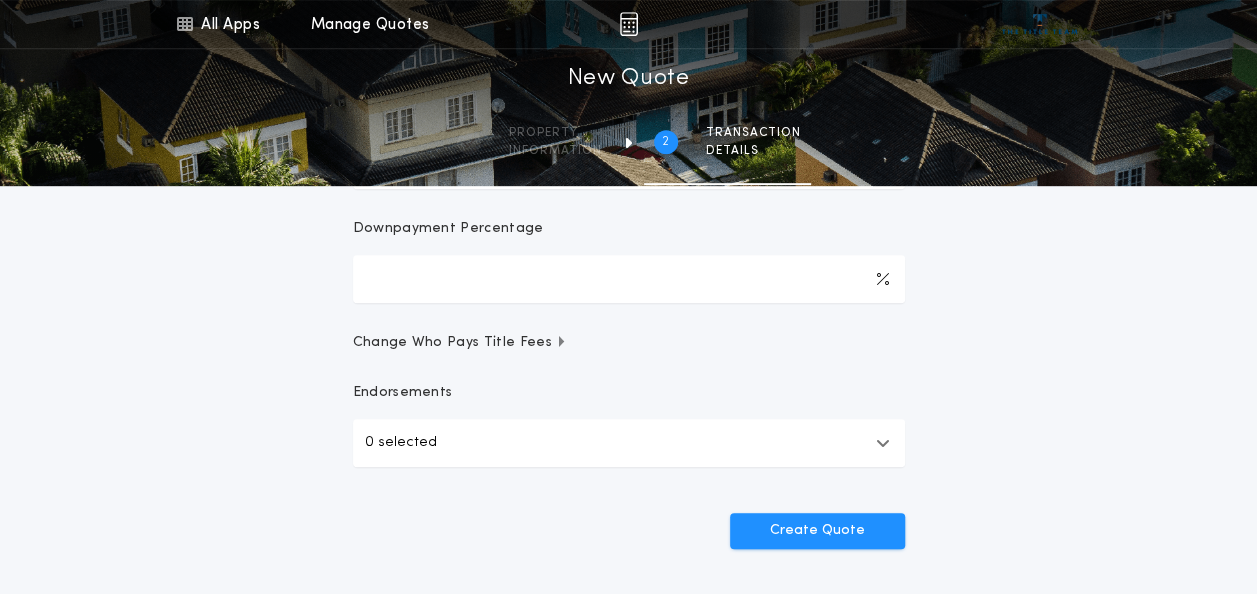 scroll, scrollTop: 433, scrollLeft: 0, axis: vertical 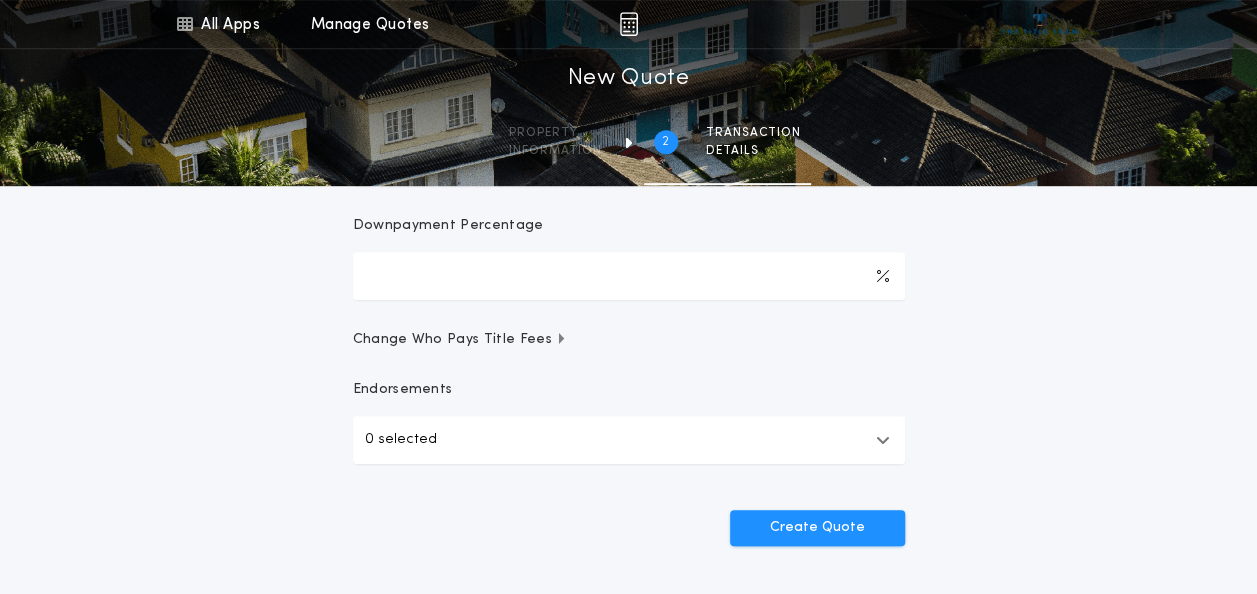 drag, startPoint x: 886, startPoint y: 450, endPoint x: 791, endPoint y: 452, distance: 95.02105 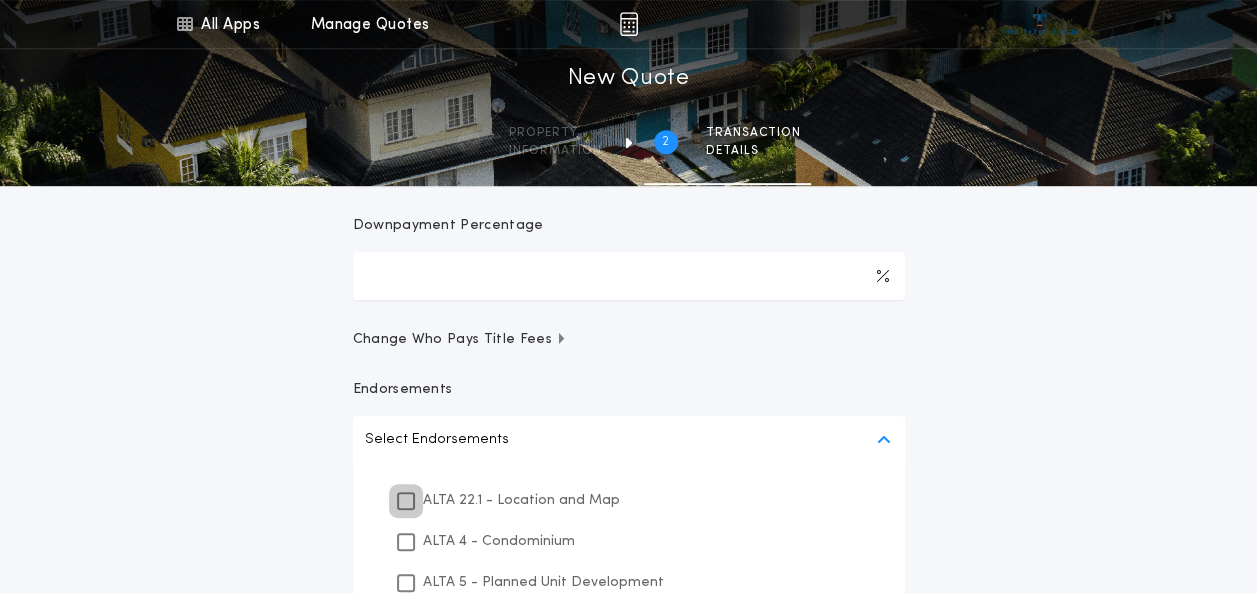 click at bounding box center [406, 501] 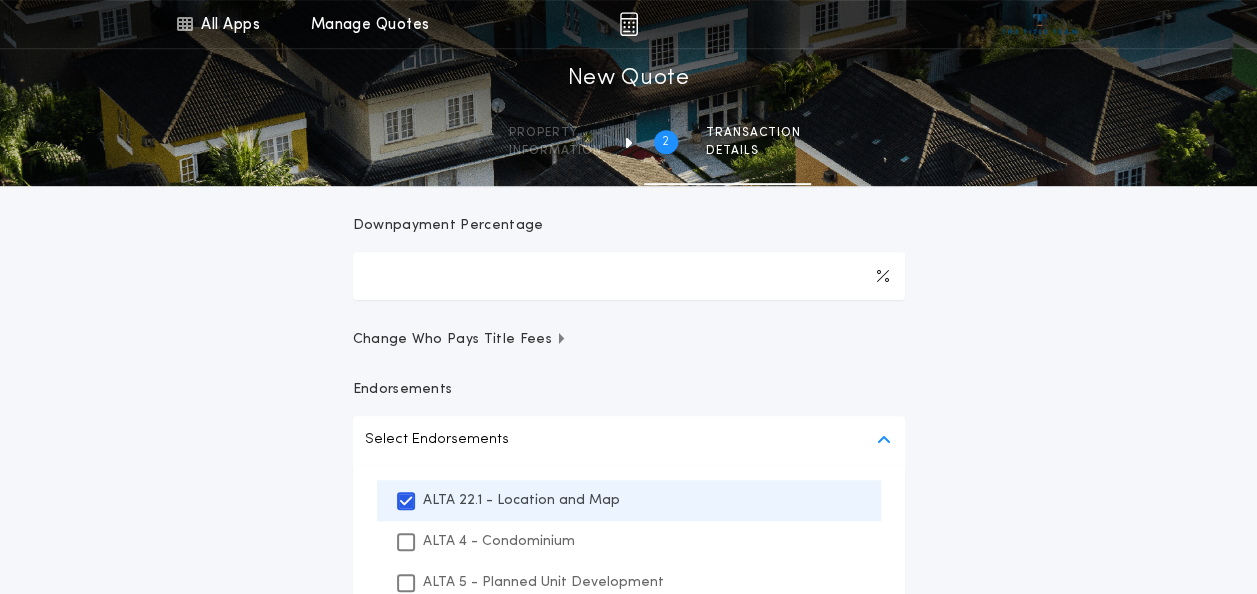 click on "**********" at bounding box center [628, 275] 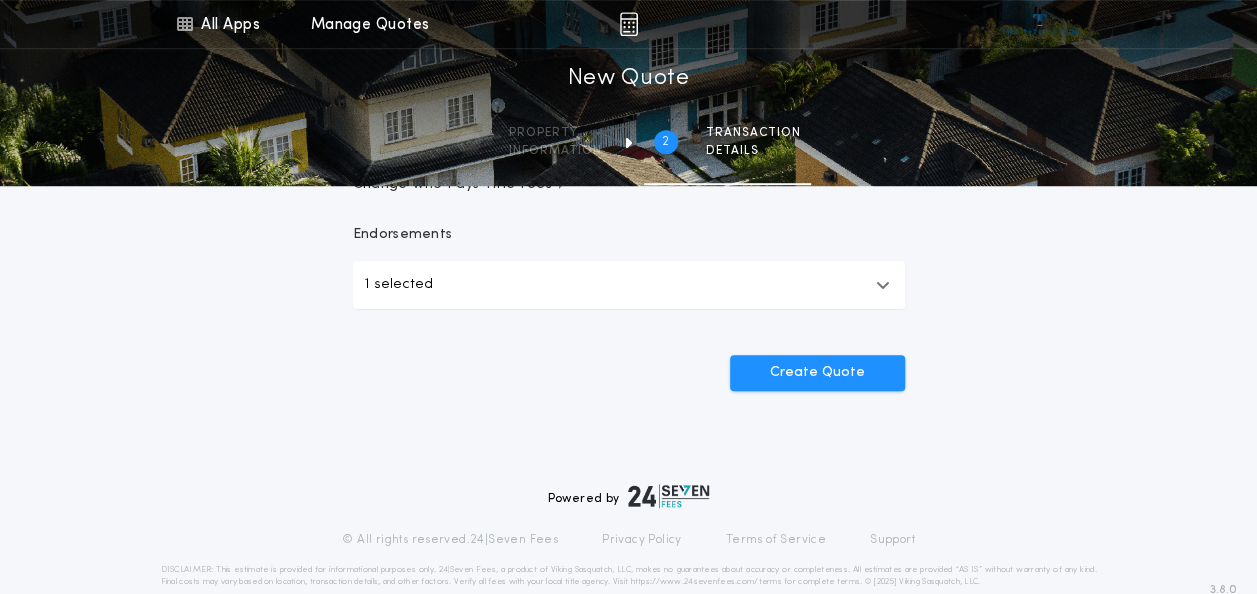 scroll, scrollTop: 600, scrollLeft: 0, axis: vertical 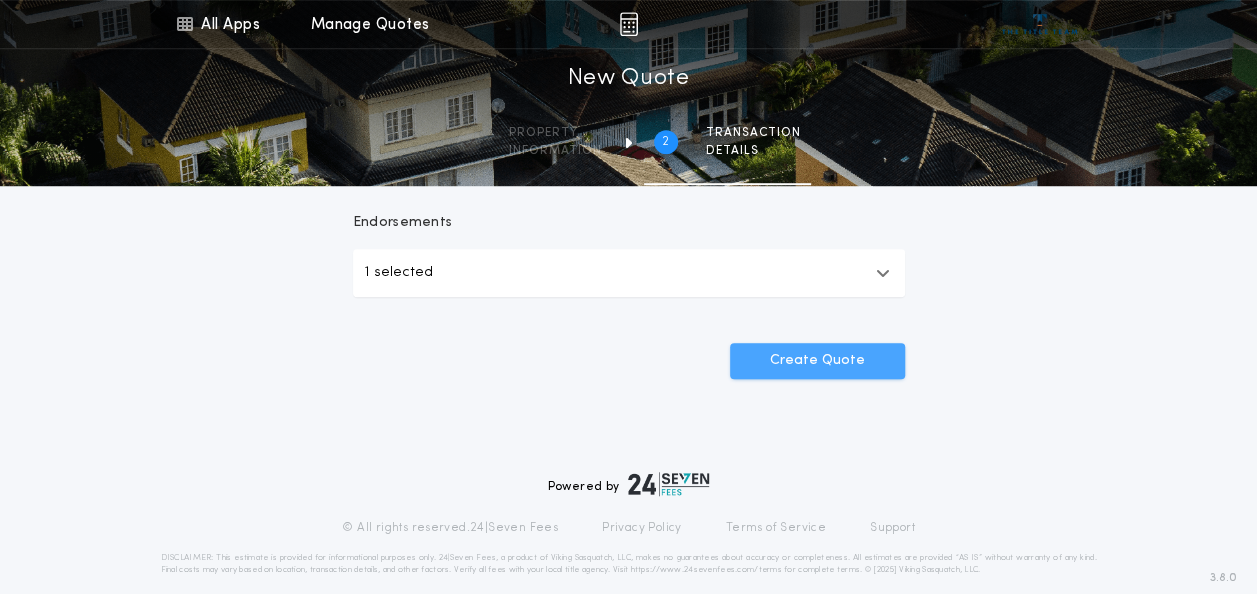 click on "Create Quote" at bounding box center [817, 361] 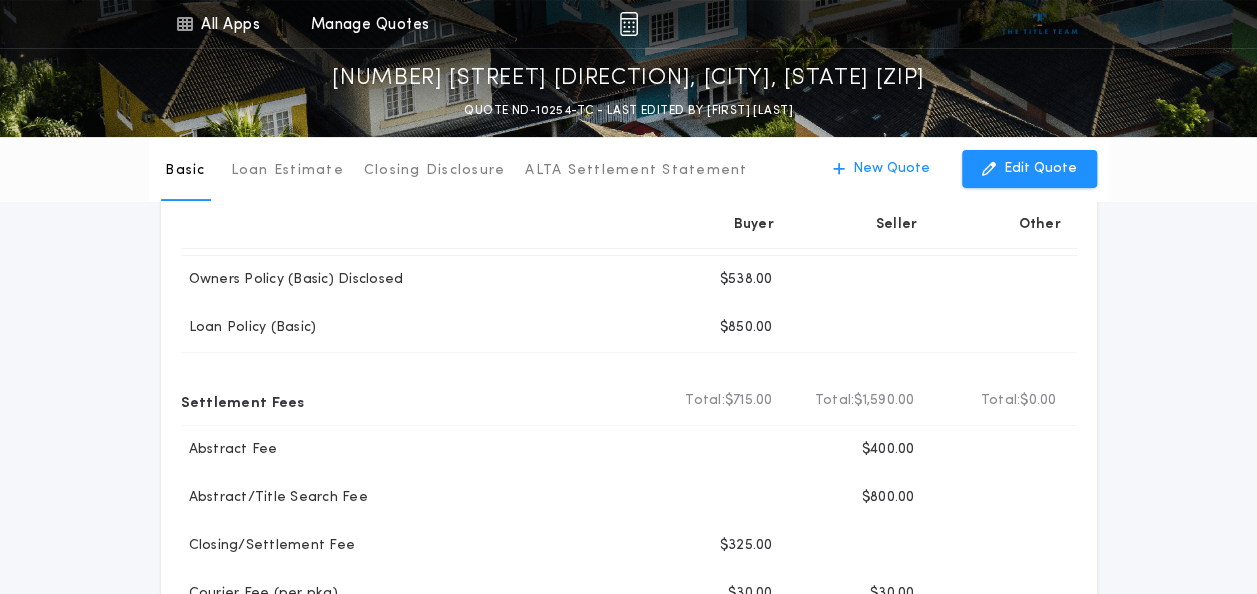scroll, scrollTop: 33, scrollLeft: 0, axis: vertical 